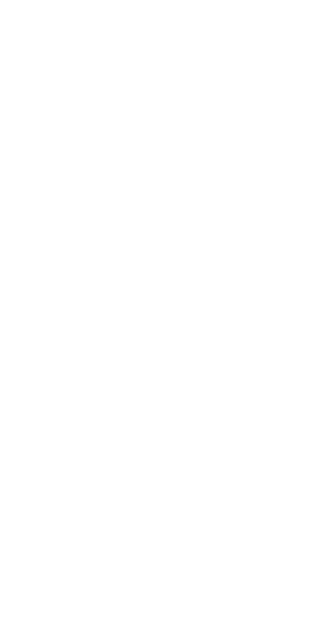 scroll, scrollTop: 0, scrollLeft: 0, axis: both 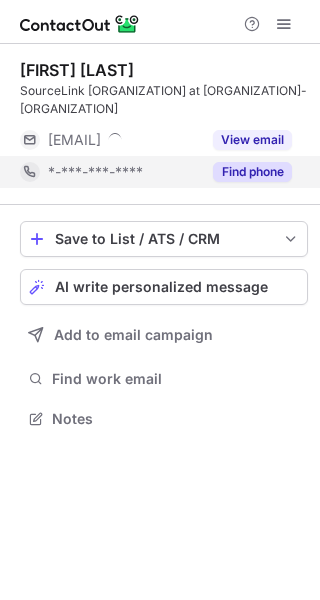 click on "Find phone" at bounding box center (252, 172) 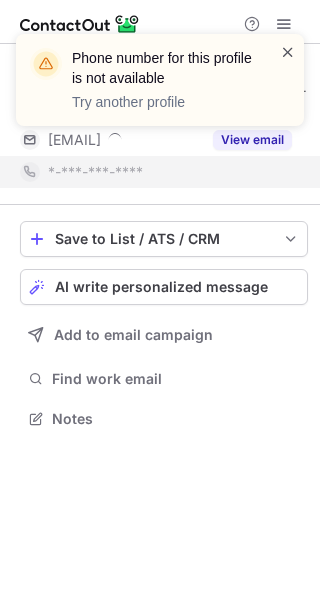 click at bounding box center (288, 52) 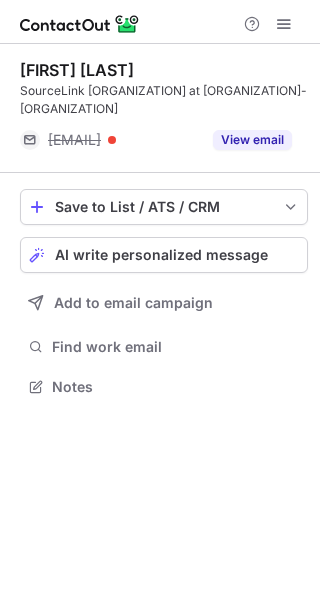 scroll, scrollTop: 373, scrollLeft: 320, axis: both 